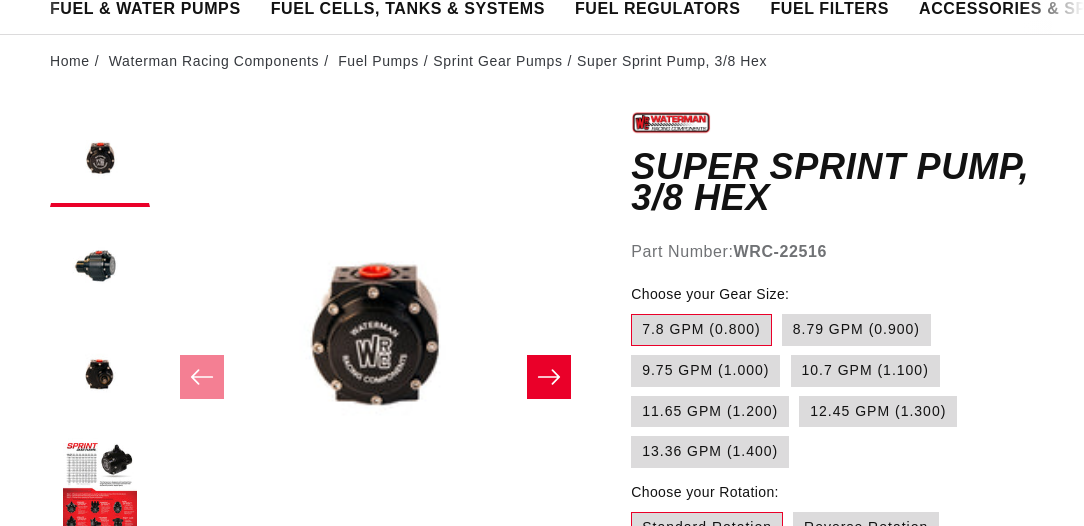 scroll, scrollTop: 171, scrollLeft: 0, axis: vertical 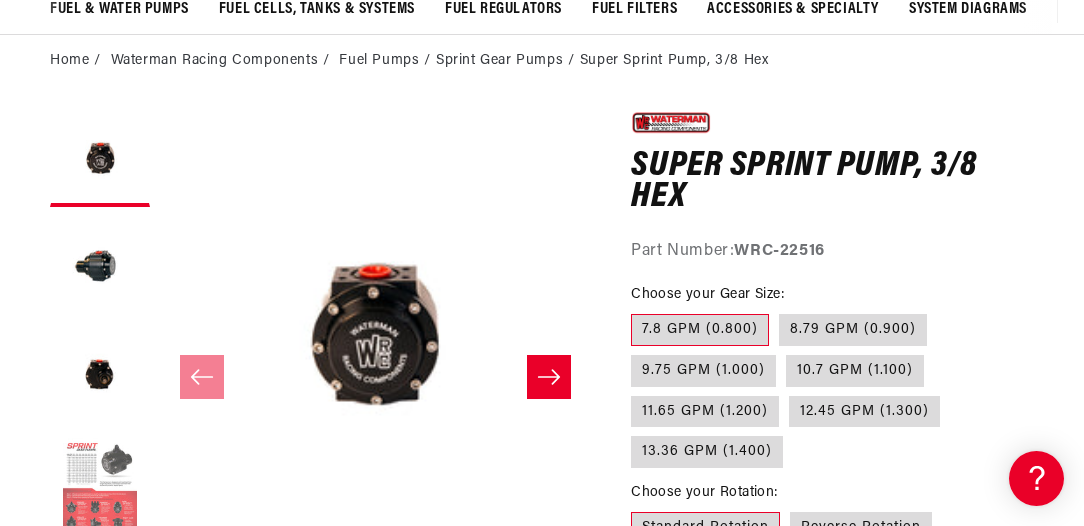 click at bounding box center (100, 487) 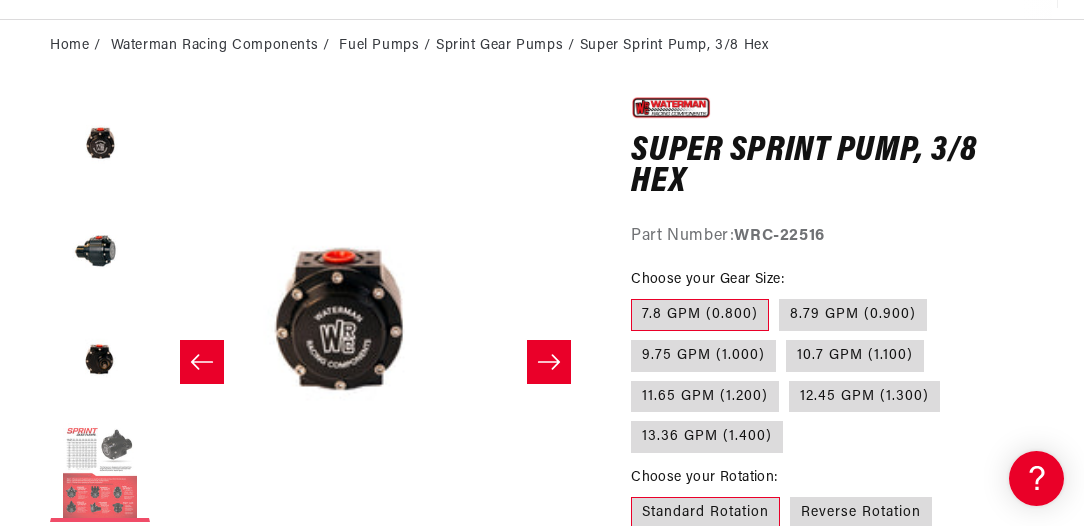 scroll, scrollTop: 0, scrollLeft: 791, axis: horizontal 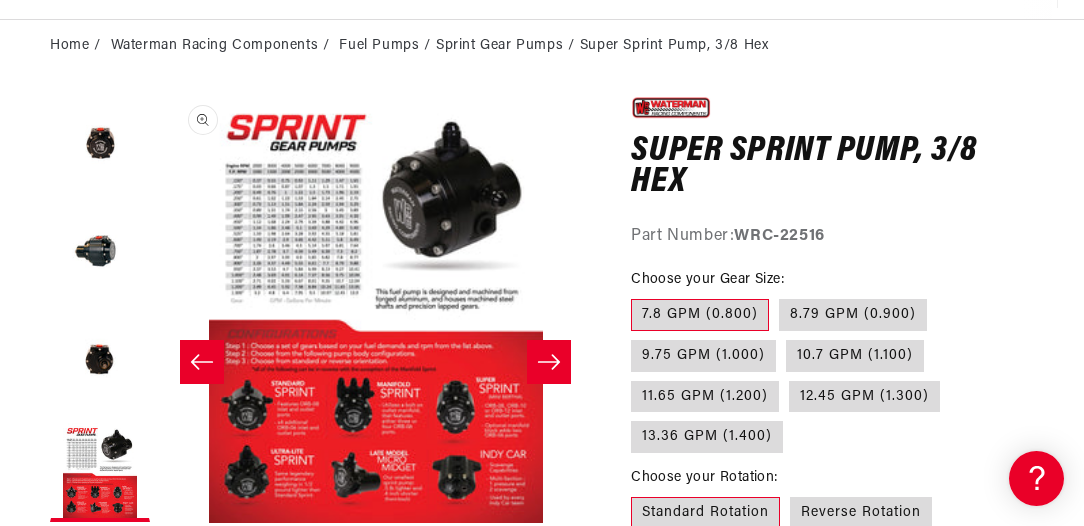 click on "Open media 4 in modal" at bounding box center [161, 523] 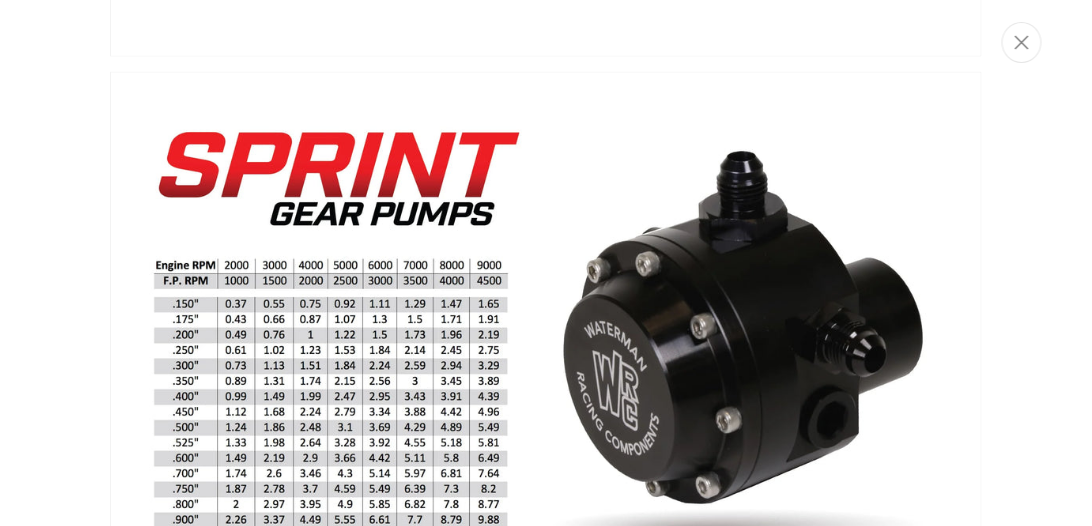 scroll, scrollTop: 2718, scrollLeft: 0, axis: vertical 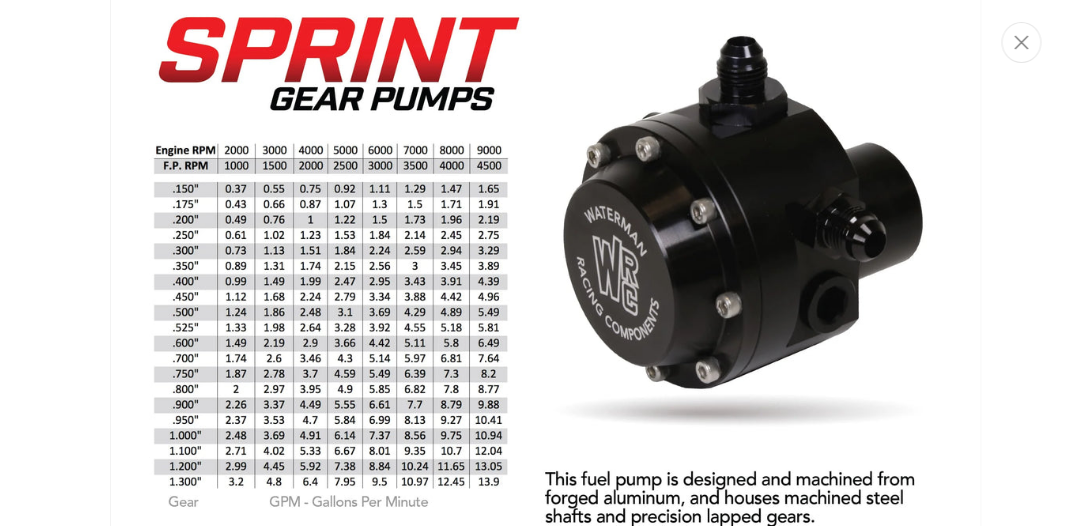 click at bounding box center [546, 521] 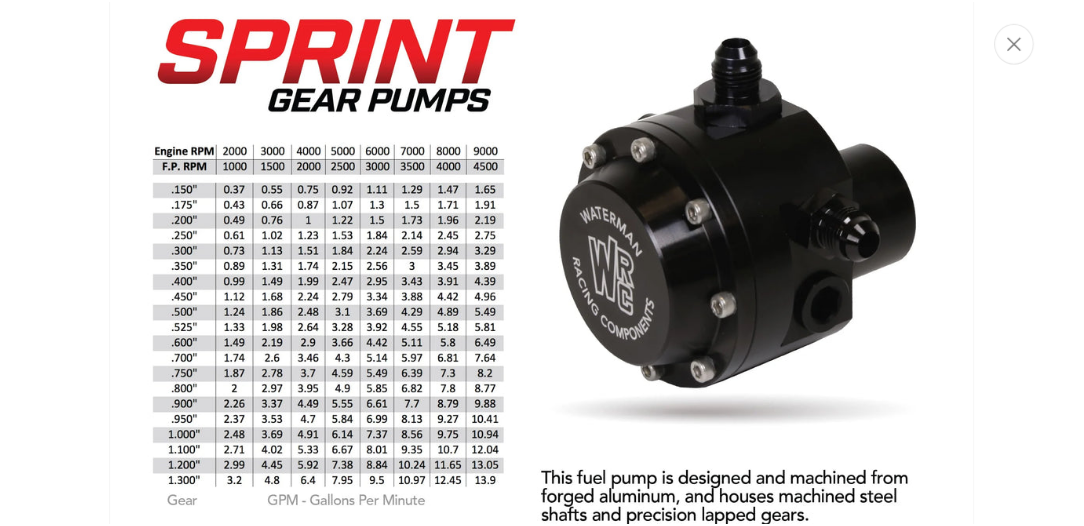 scroll, scrollTop: 229, scrollLeft: 0, axis: vertical 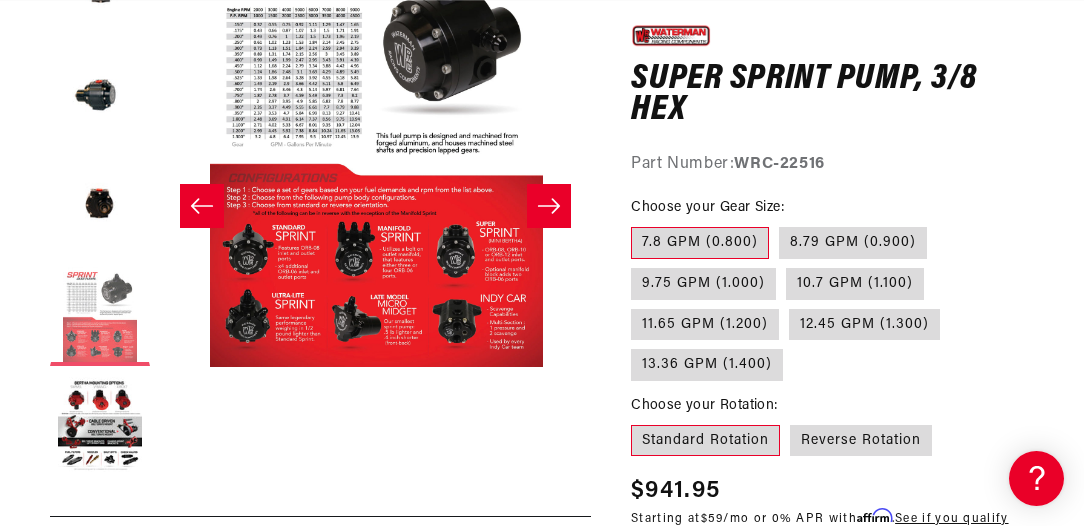 click at bounding box center [100, 316] 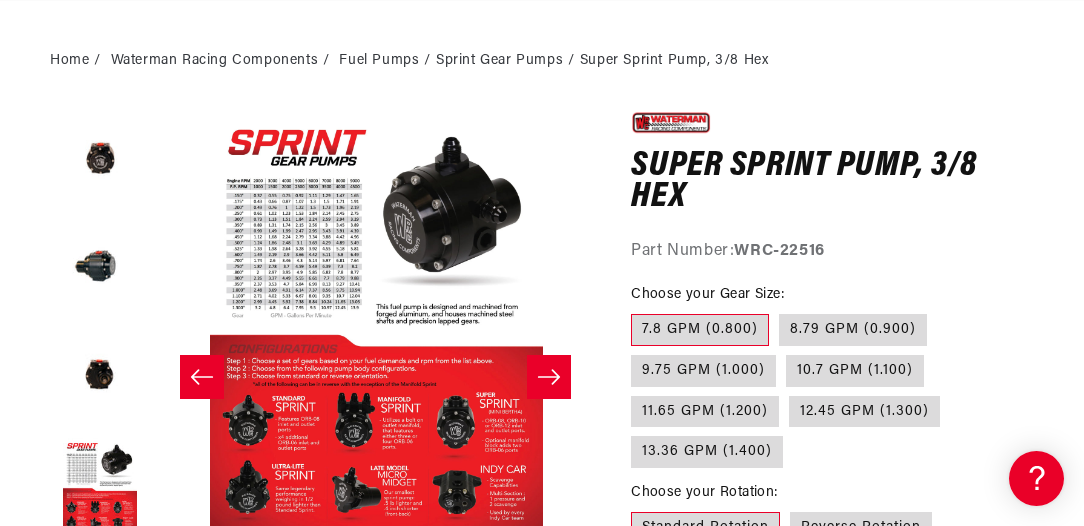 click on "Open media 4 in modal" at bounding box center [161, 538] 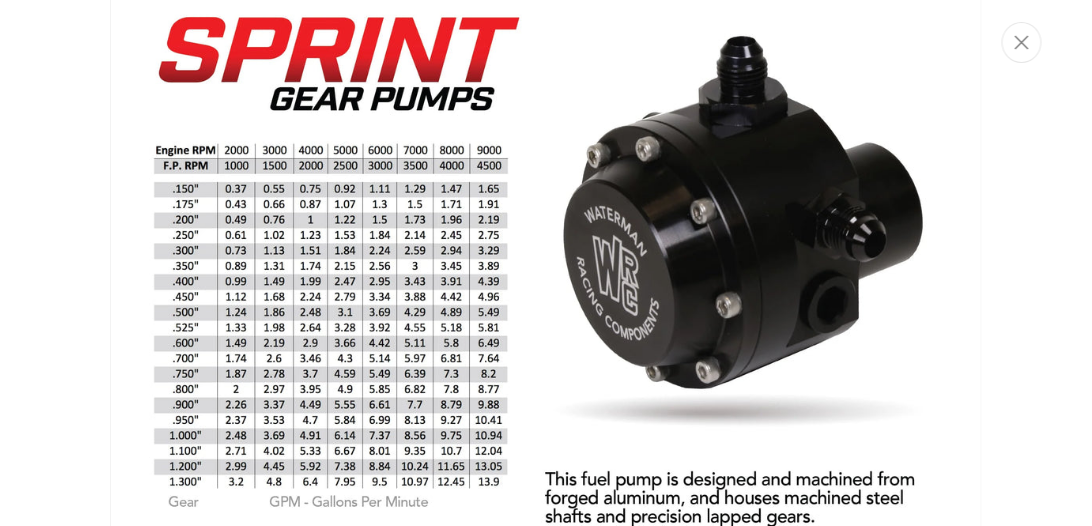 scroll, scrollTop: 0, scrollLeft: 791, axis: horizontal 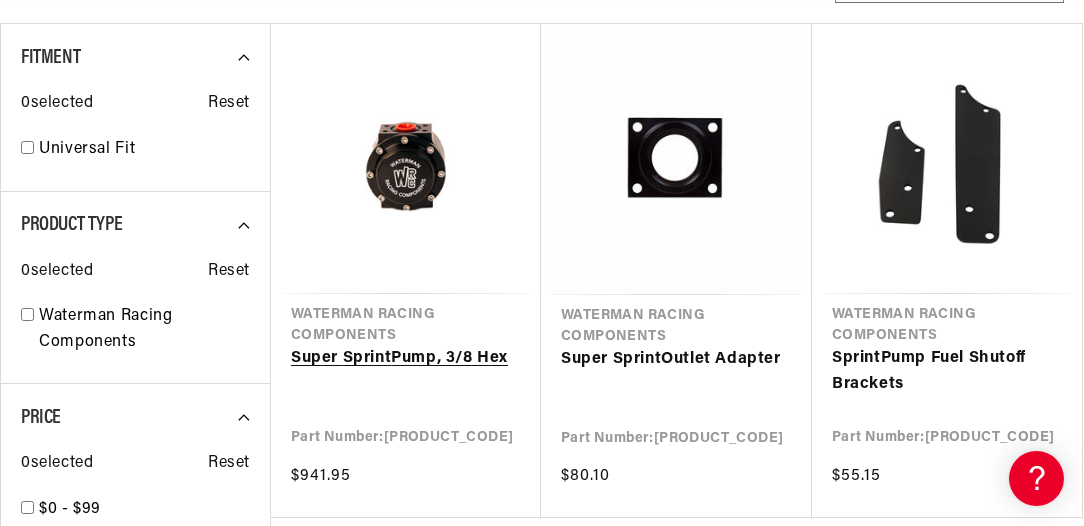 click on "Super   Sprint  Pump, 3/8 Hex" at bounding box center [406, 359] 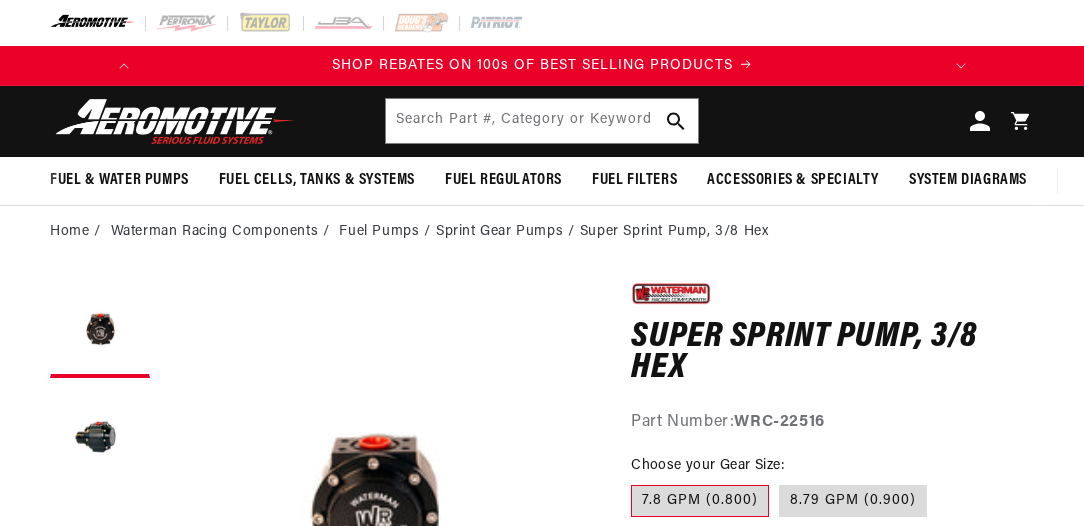 scroll, scrollTop: 0, scrollLeft: 0, axis: both 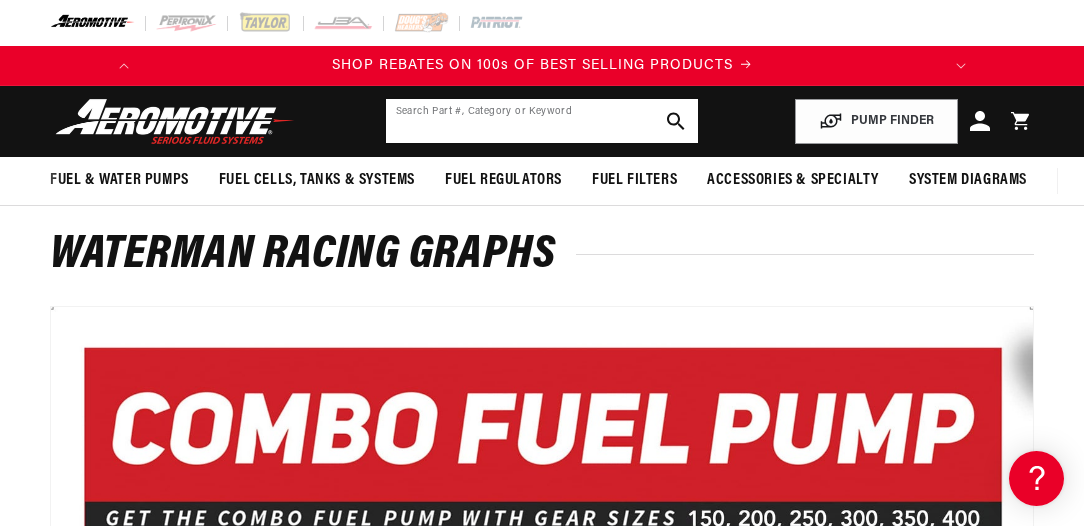 click 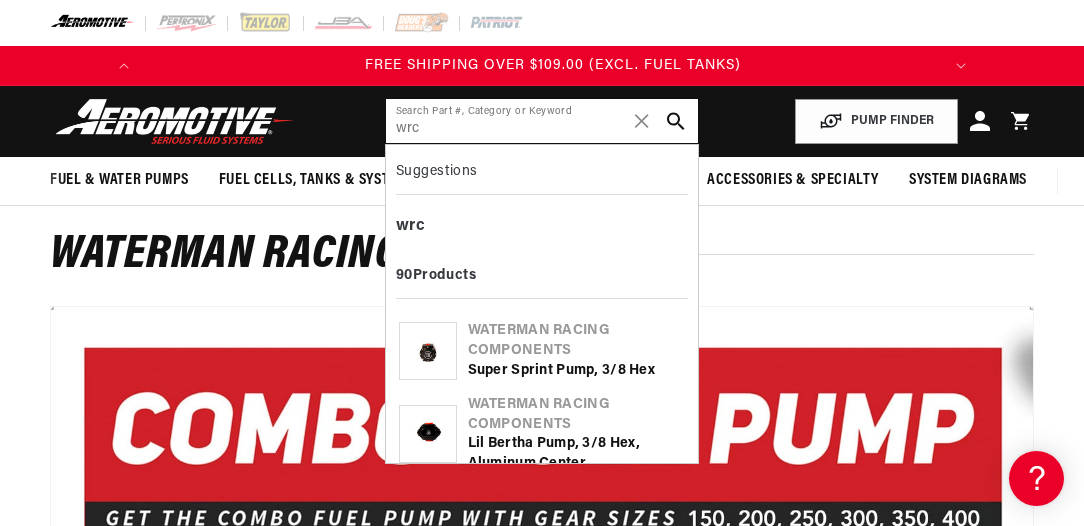 scroll, scrollTop: 0, scrollLeft: 791, axis: horizontal 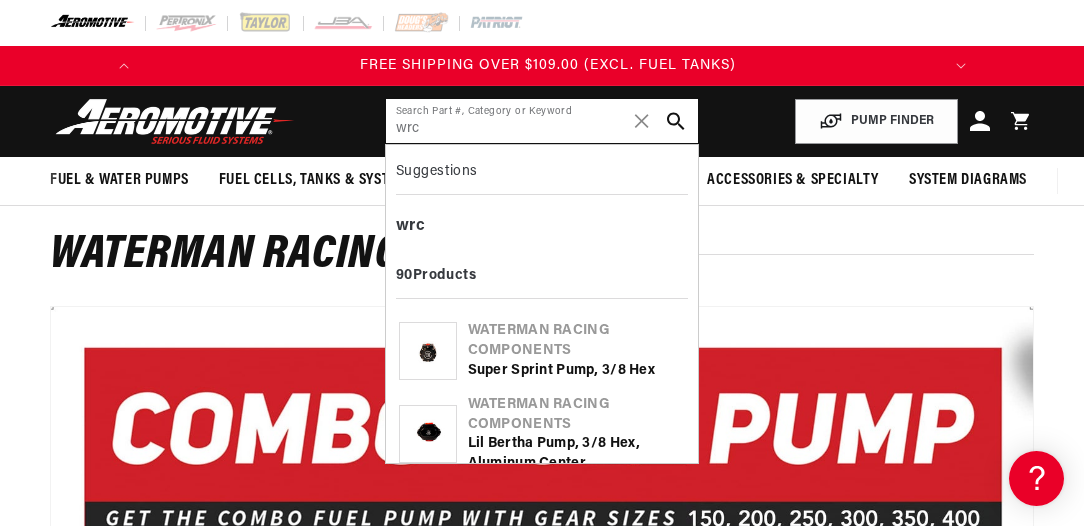 type on "wrc" 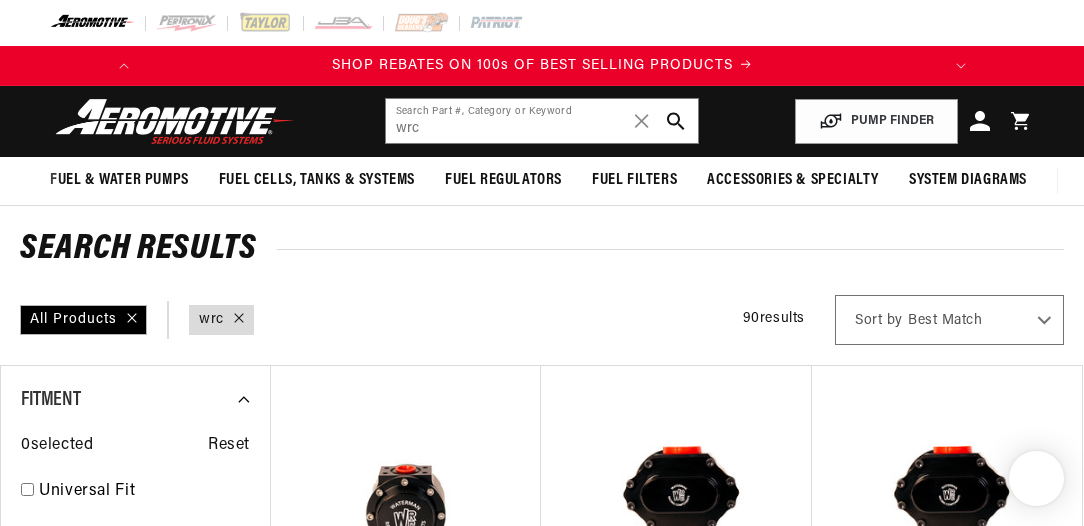 scroll, scrollTop: 238, scrollLeft: 0, axis: vertical 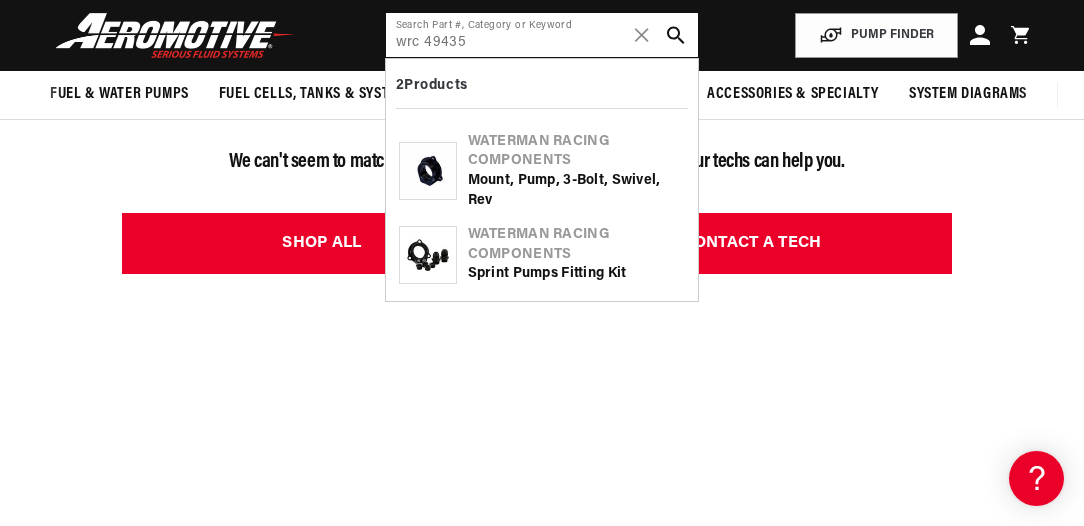 click on "wrc 49435" 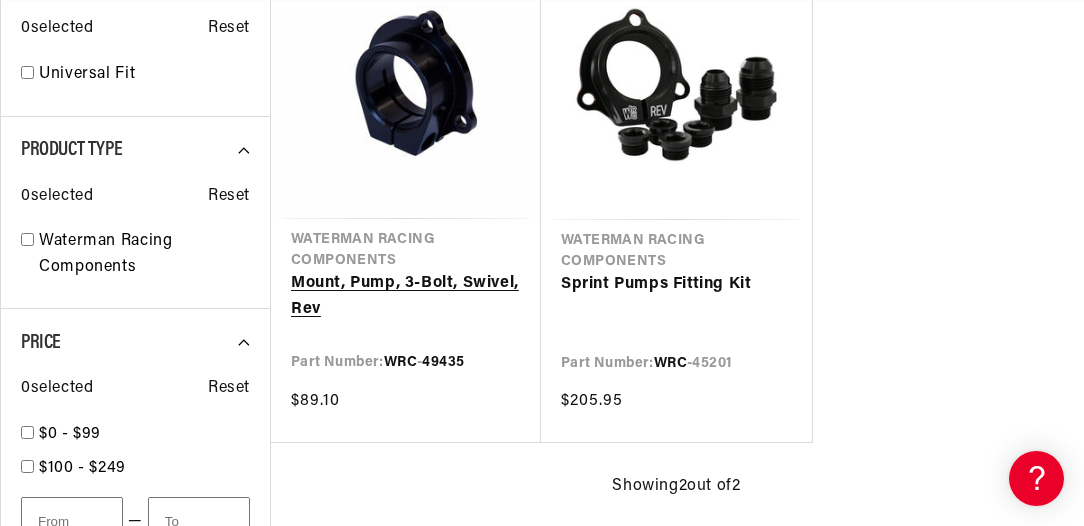 scroll, scrollTop: 418, scrollLeft: 0, axis: vertical 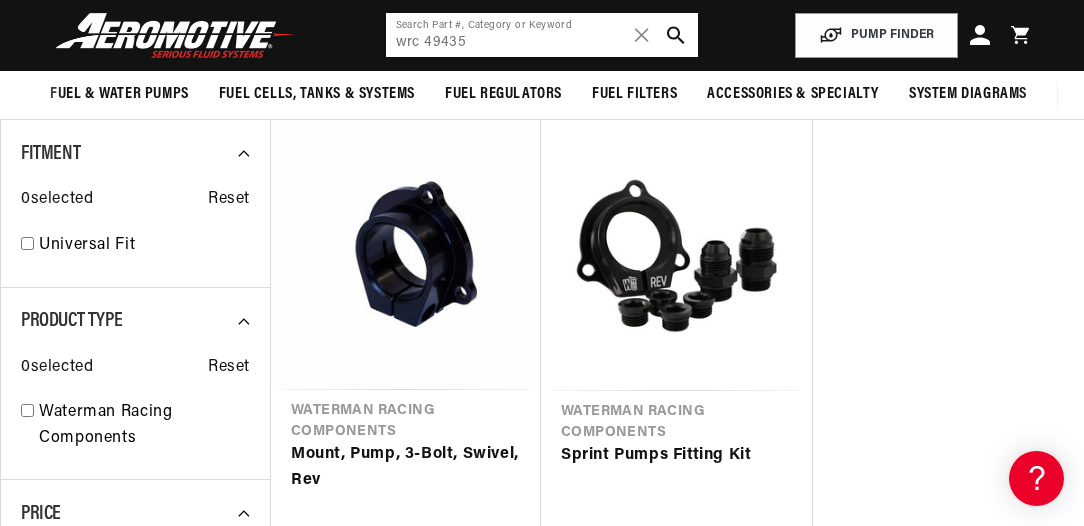 click on "wrc 49435" 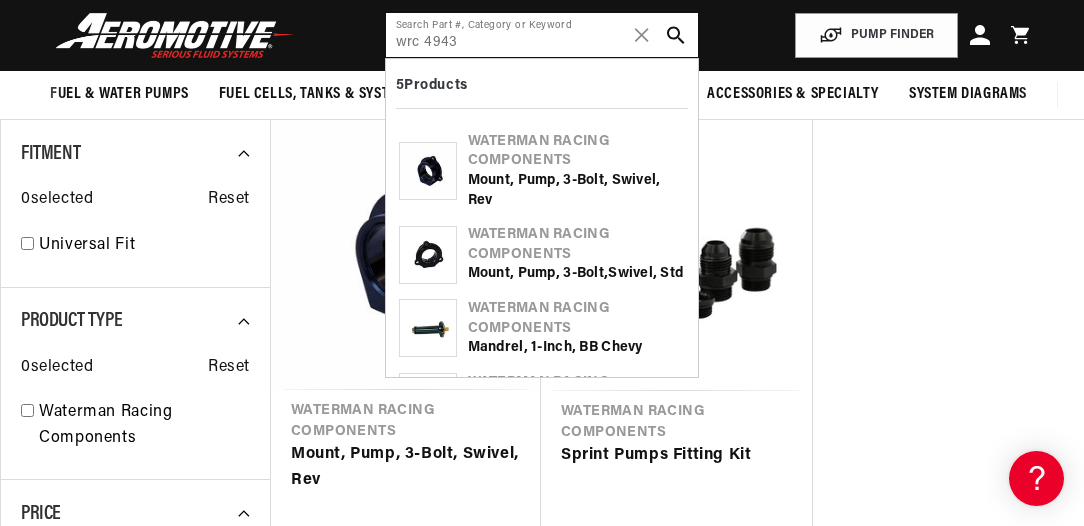 scroll, scrollTop: 0, scrollLeft: 0, axis: both 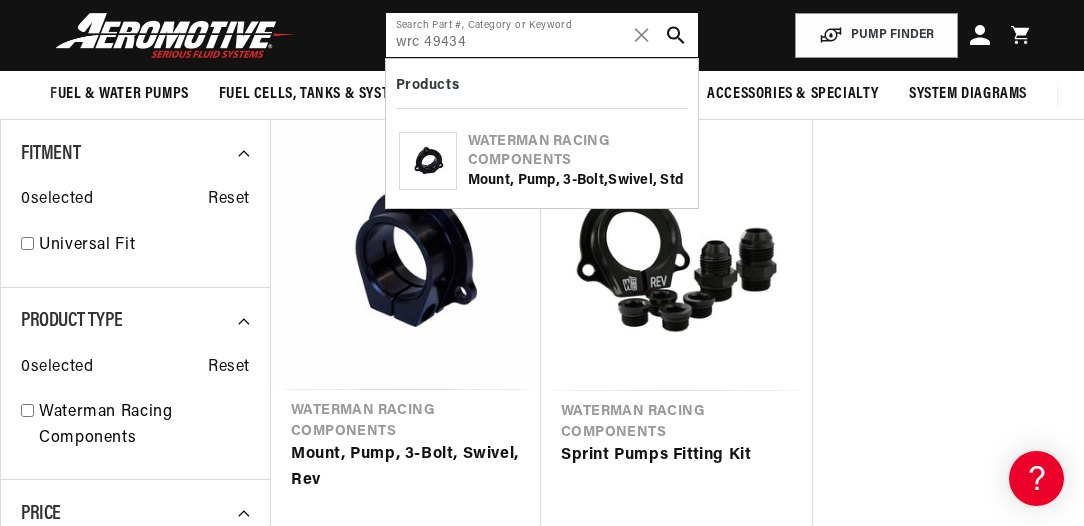 type on "wrc 49434" 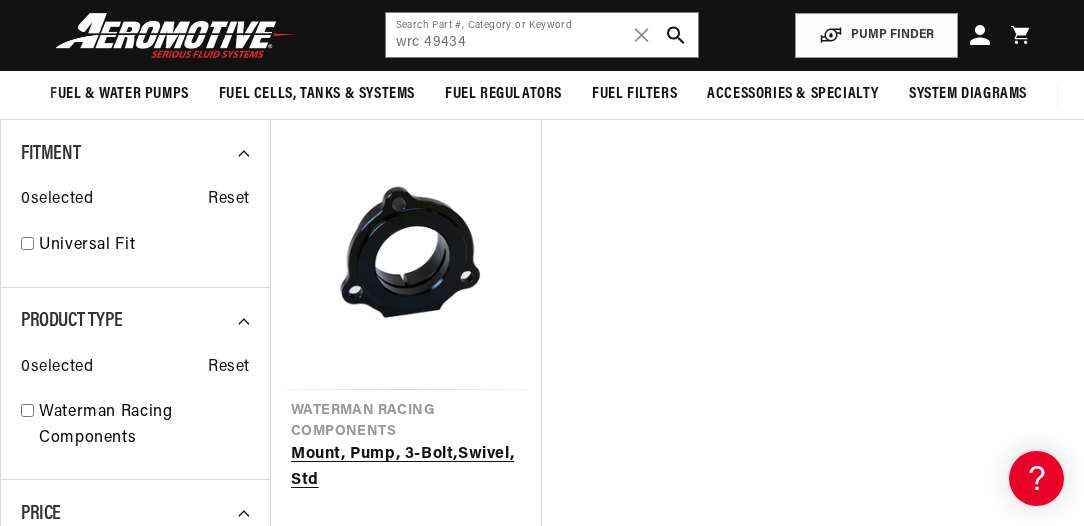 click on "Mount, Pump, 3-Bolt,Swivel, Std" at bounding box center (406, 467) 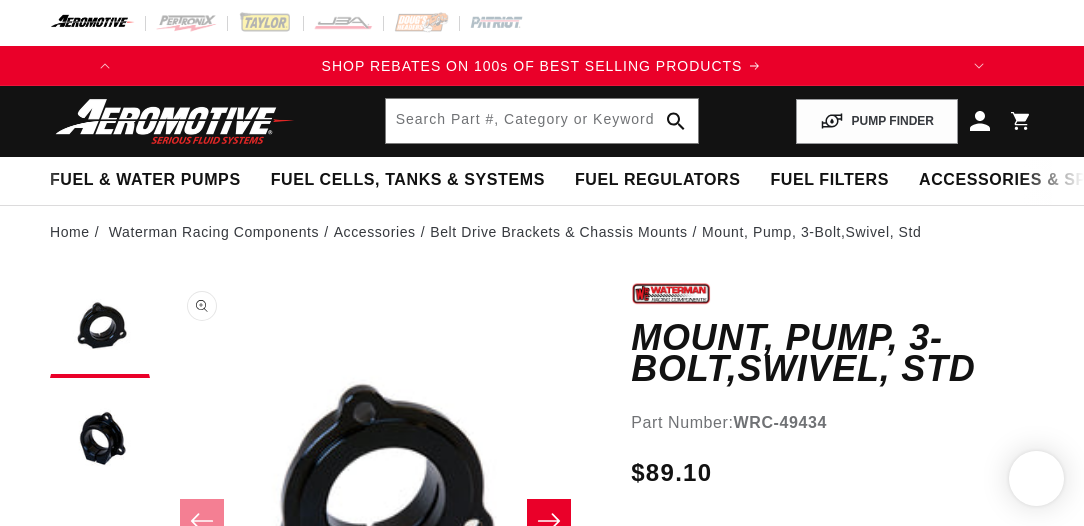 scroll, scrollTop: 0, scrollLeft: 0, axis: both 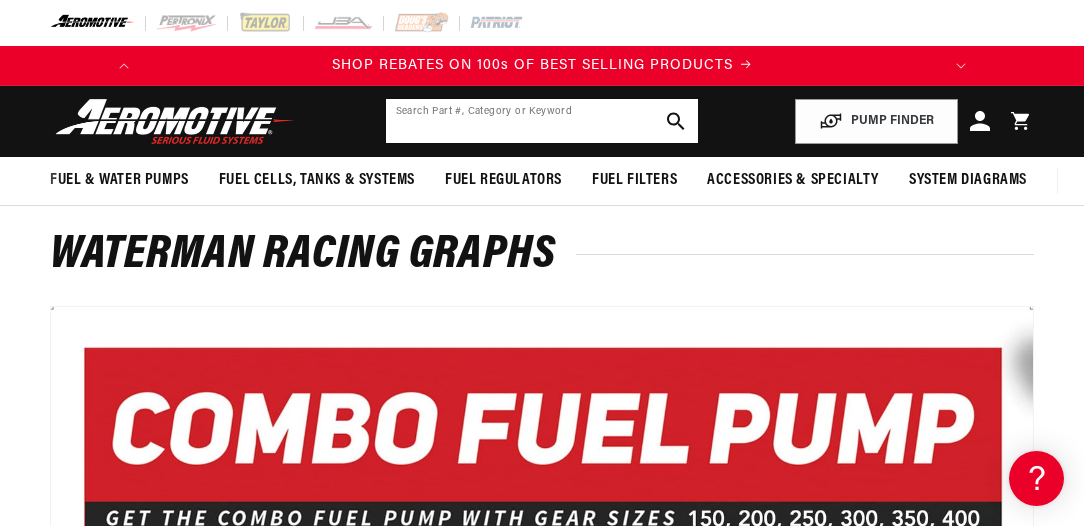click 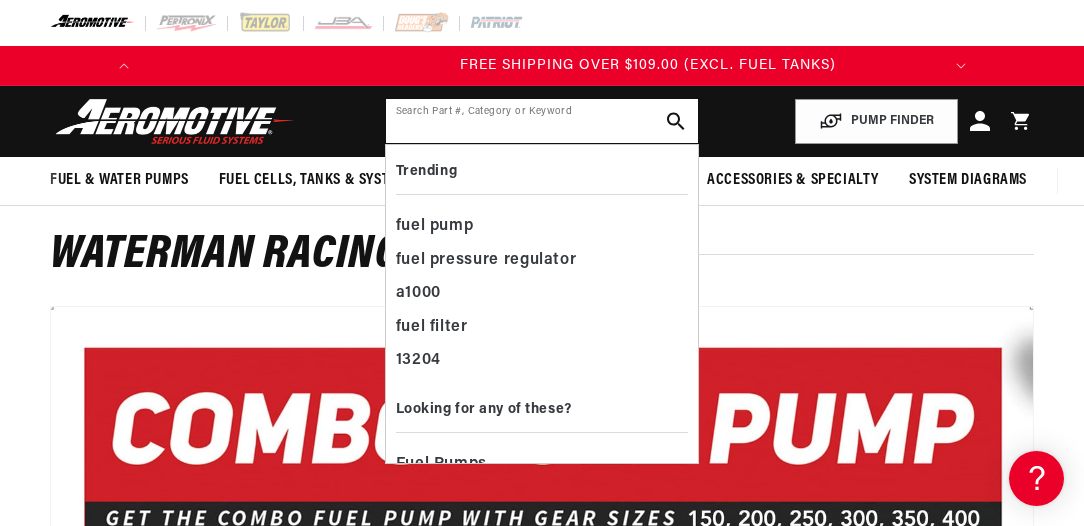 scroll, scrollTop: 0, scrollLeft: 791, axis: horizontal 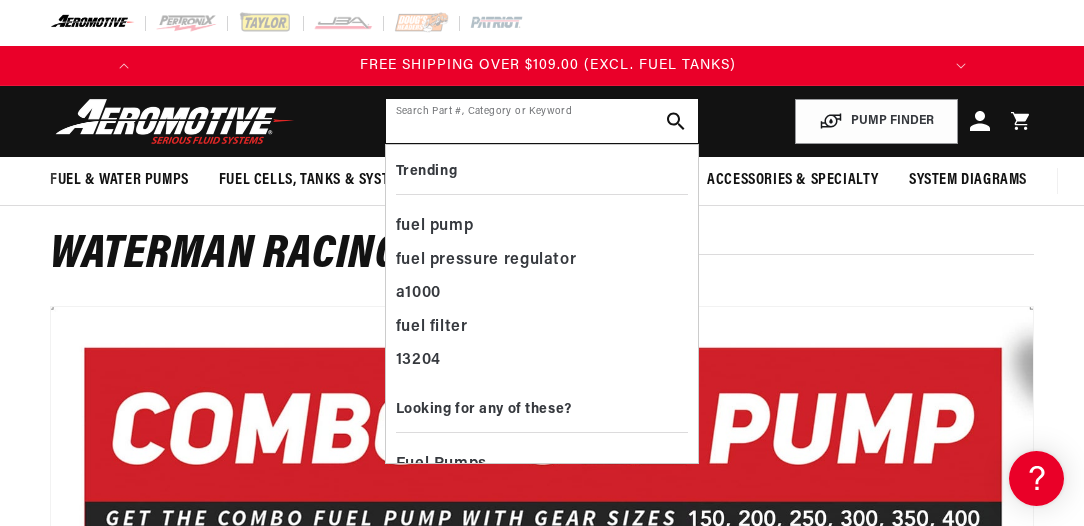 click 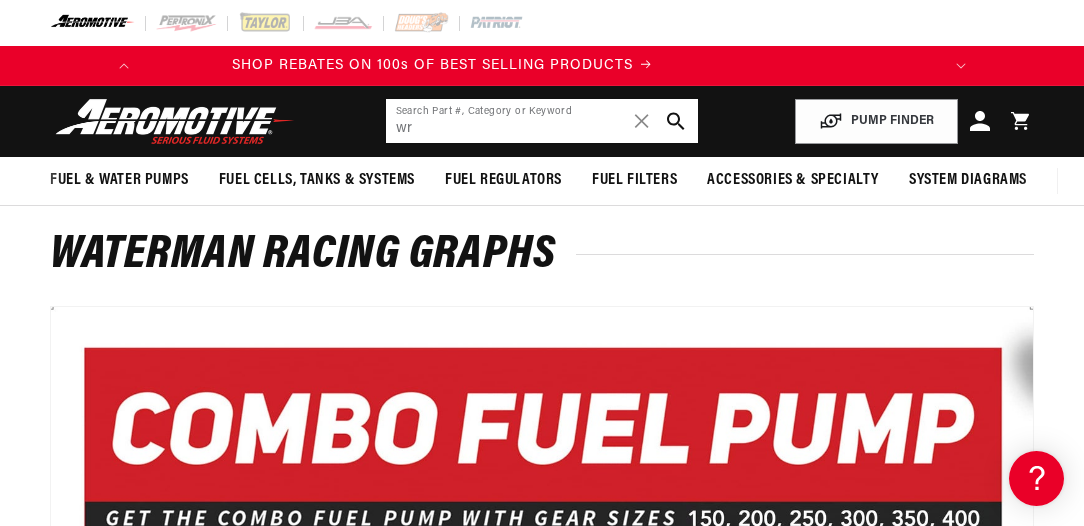 scroll, scrollTop: 0, scrollLeft: 0, axis: both 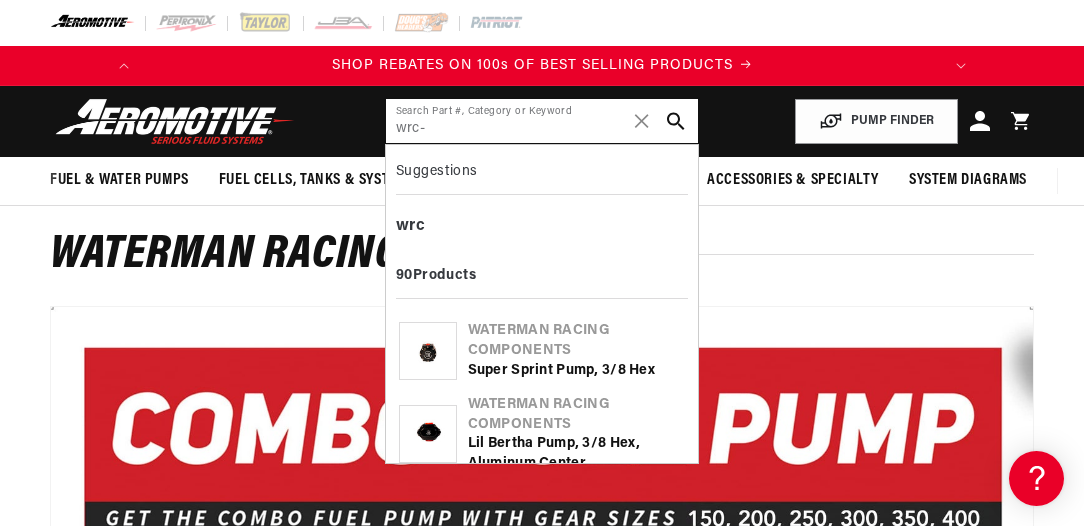 type on "wrc-" 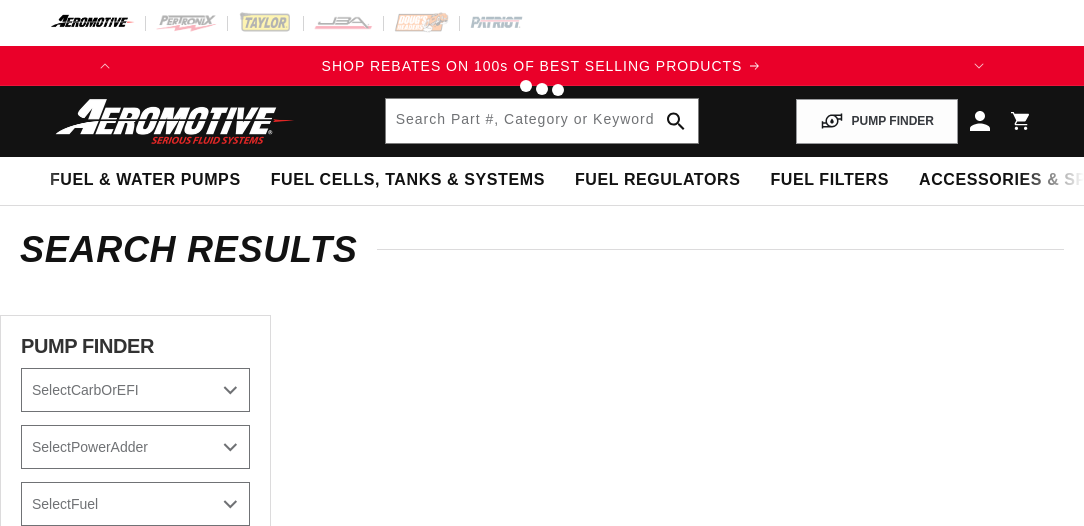 scroll, scrollTop: 0, scrollLeft: 0, axis: both 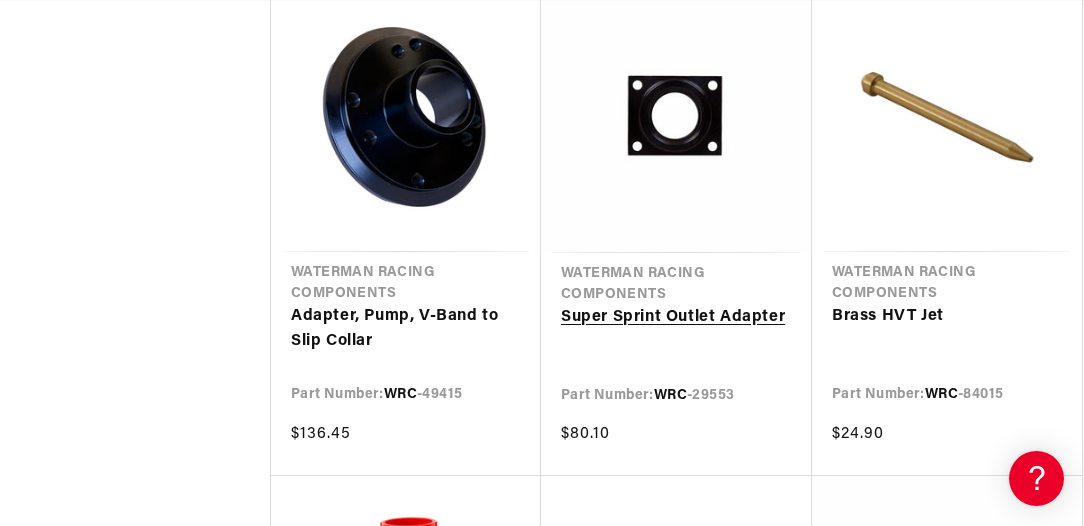 click on "Super Sprint Outlet Adapter" at bounding box center (676, 318) 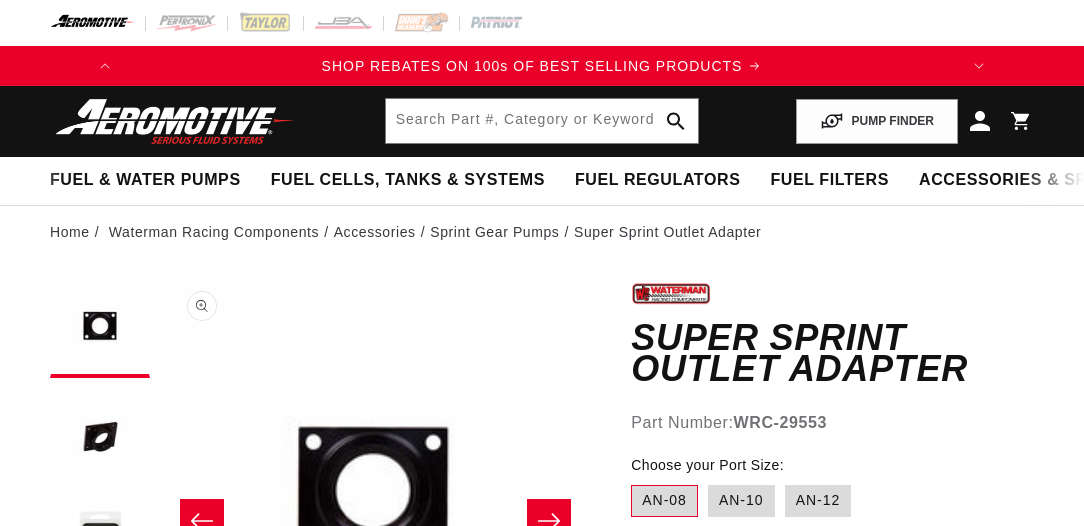 scroll, scrollTop: 0, scrollLeft: 0, axis: both 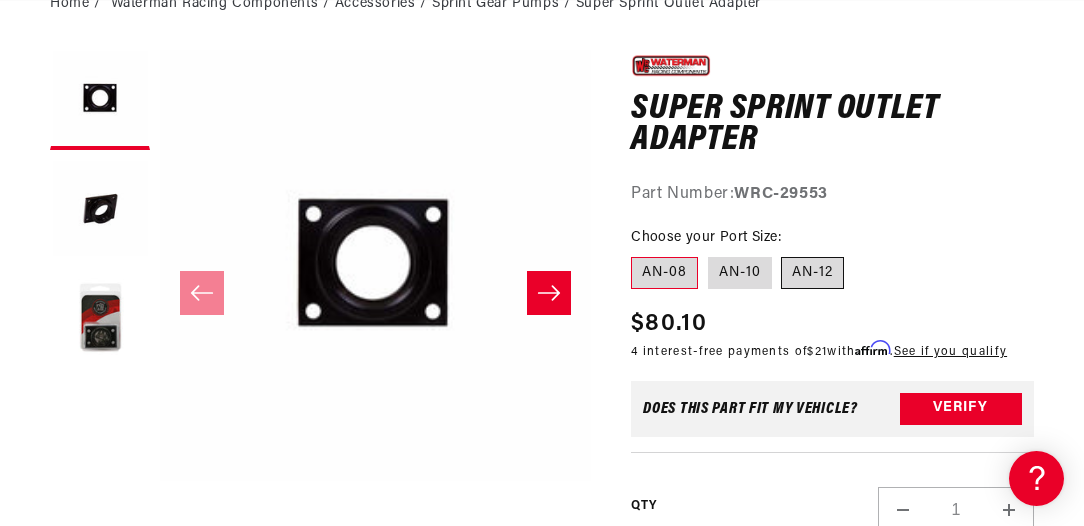 click on "AN-12" at bounding box center (812, 273) 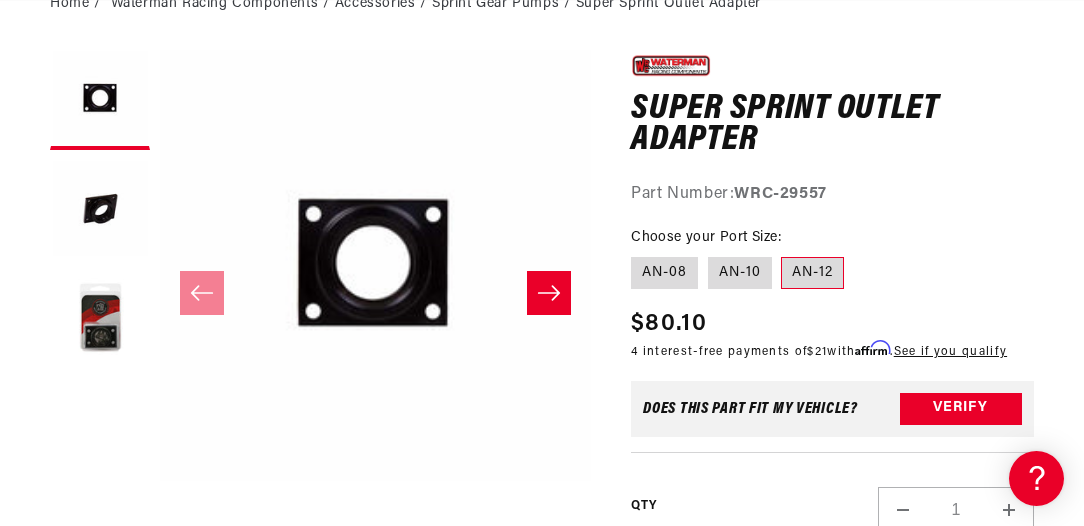 scroll, scrollTop: 0, scrollLeft: 0, axis: both 